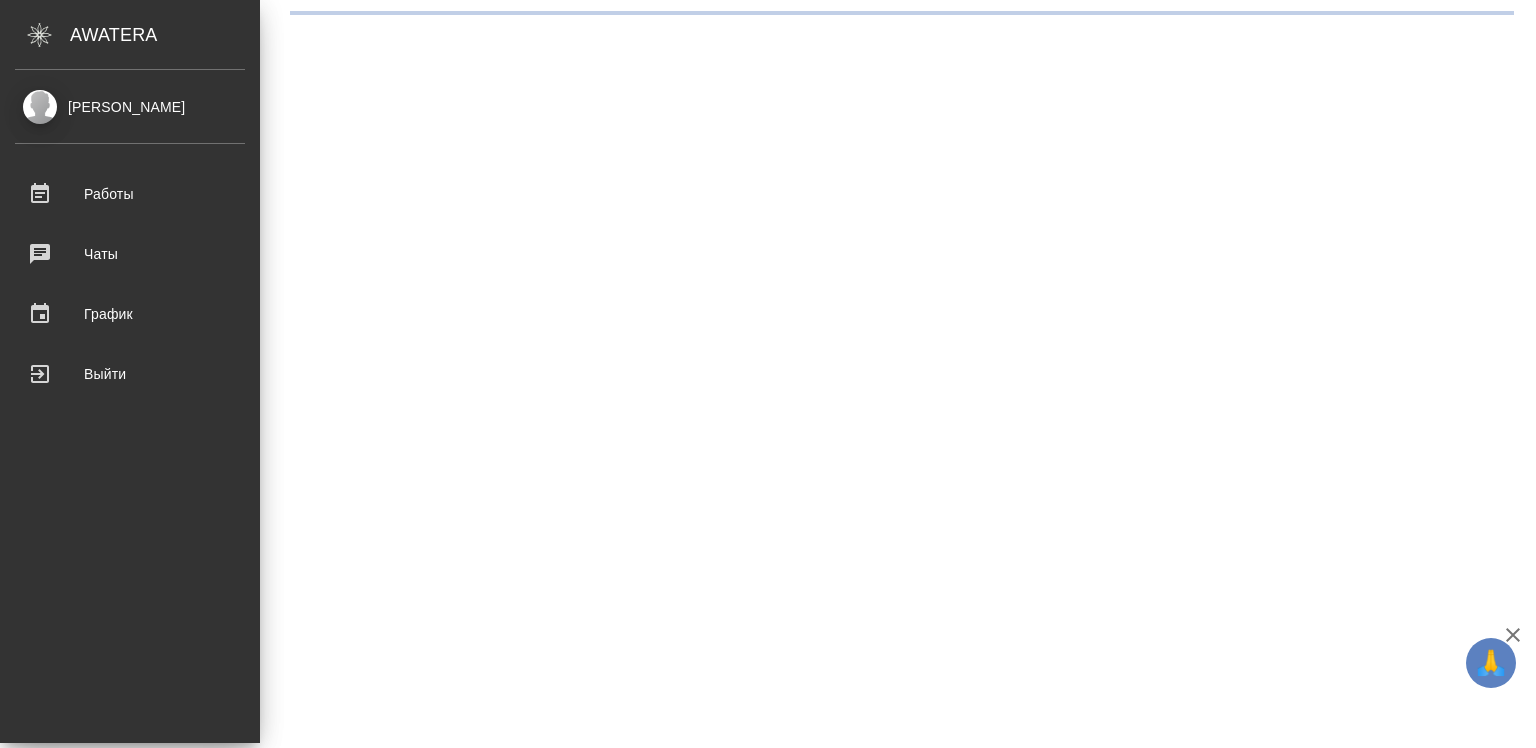 scroll, scrollTop: 0, scrollLeft: 0, axis: both 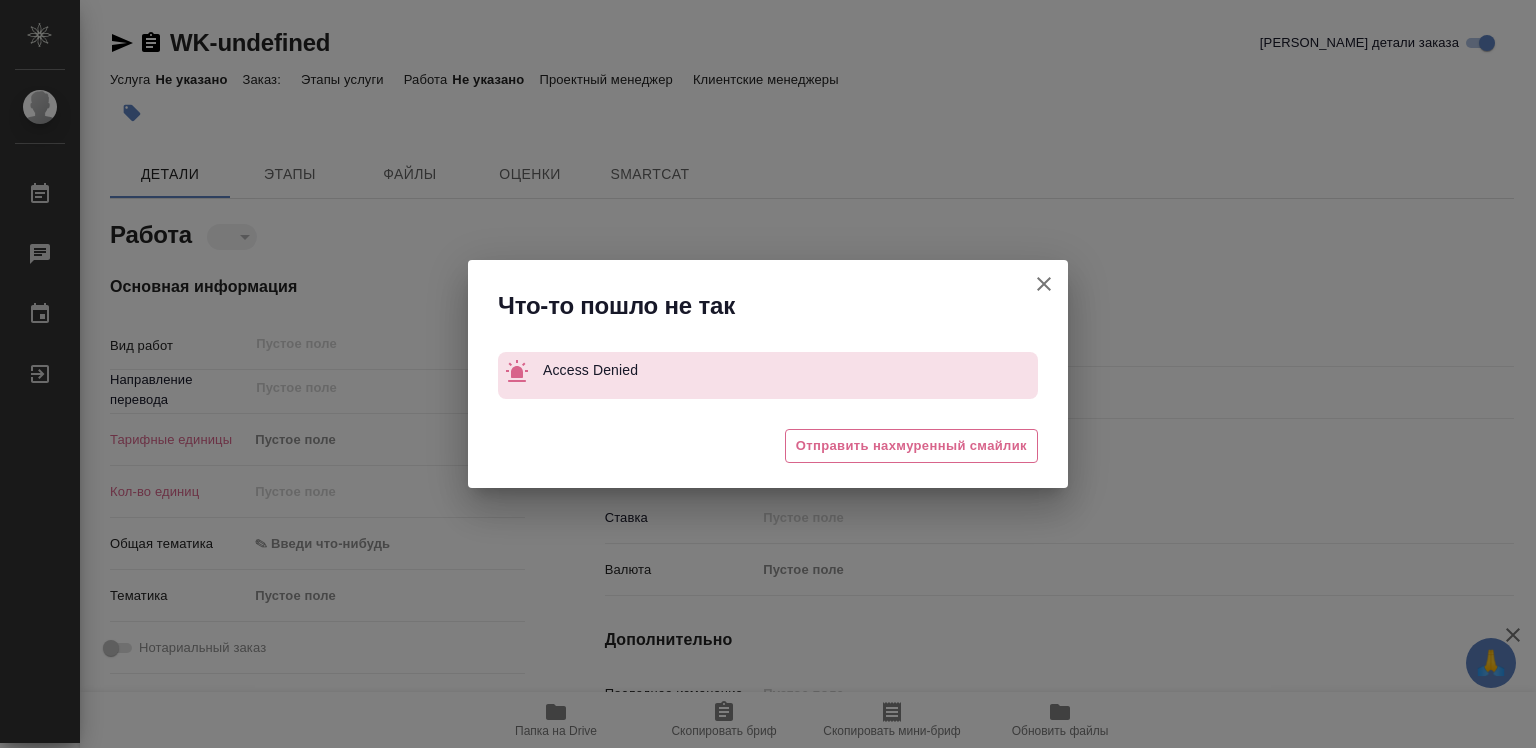 click on "Что-то пошло не так Access Denied 😔 Отправить нахмуренный смайлик" at bounding box center (768, 374) 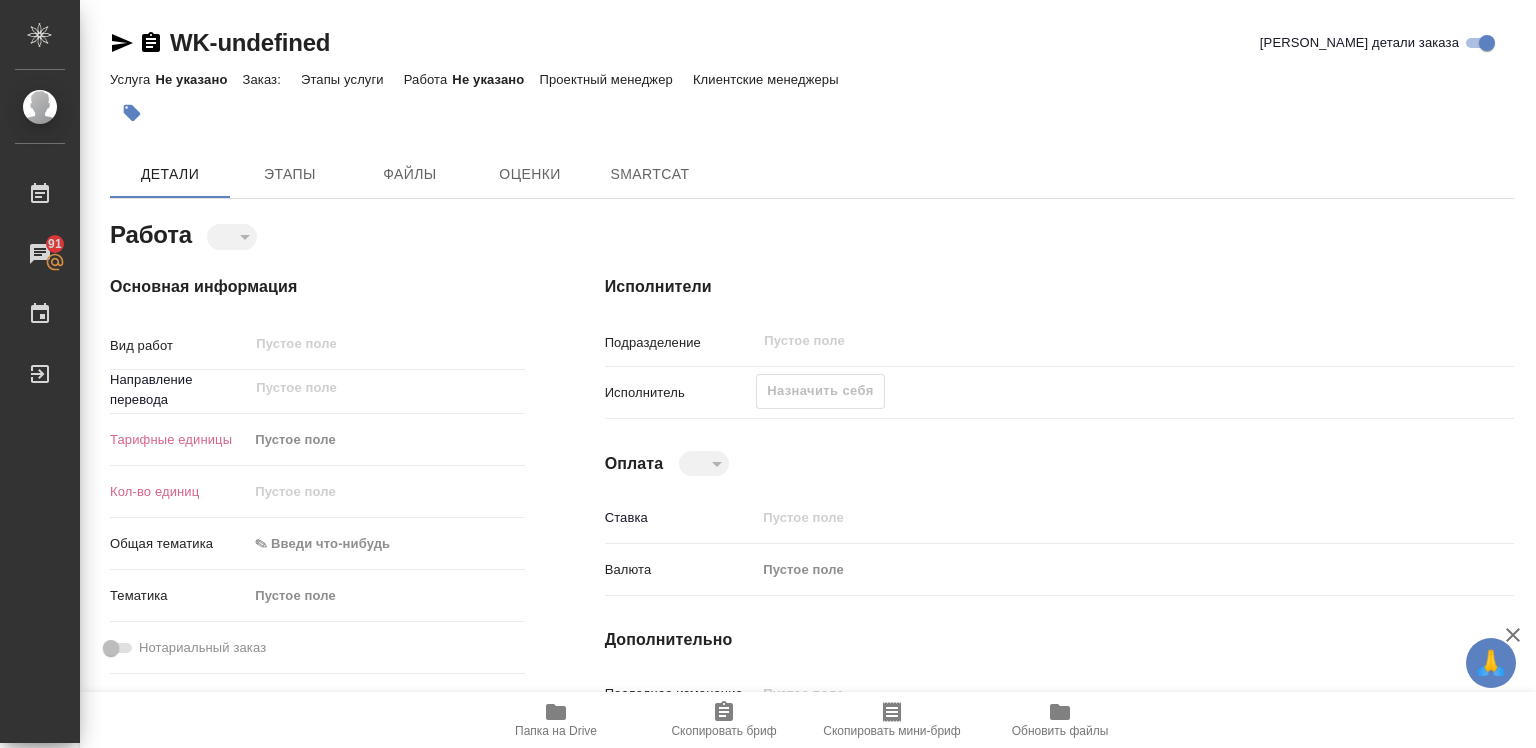 click on "Назначить себя" 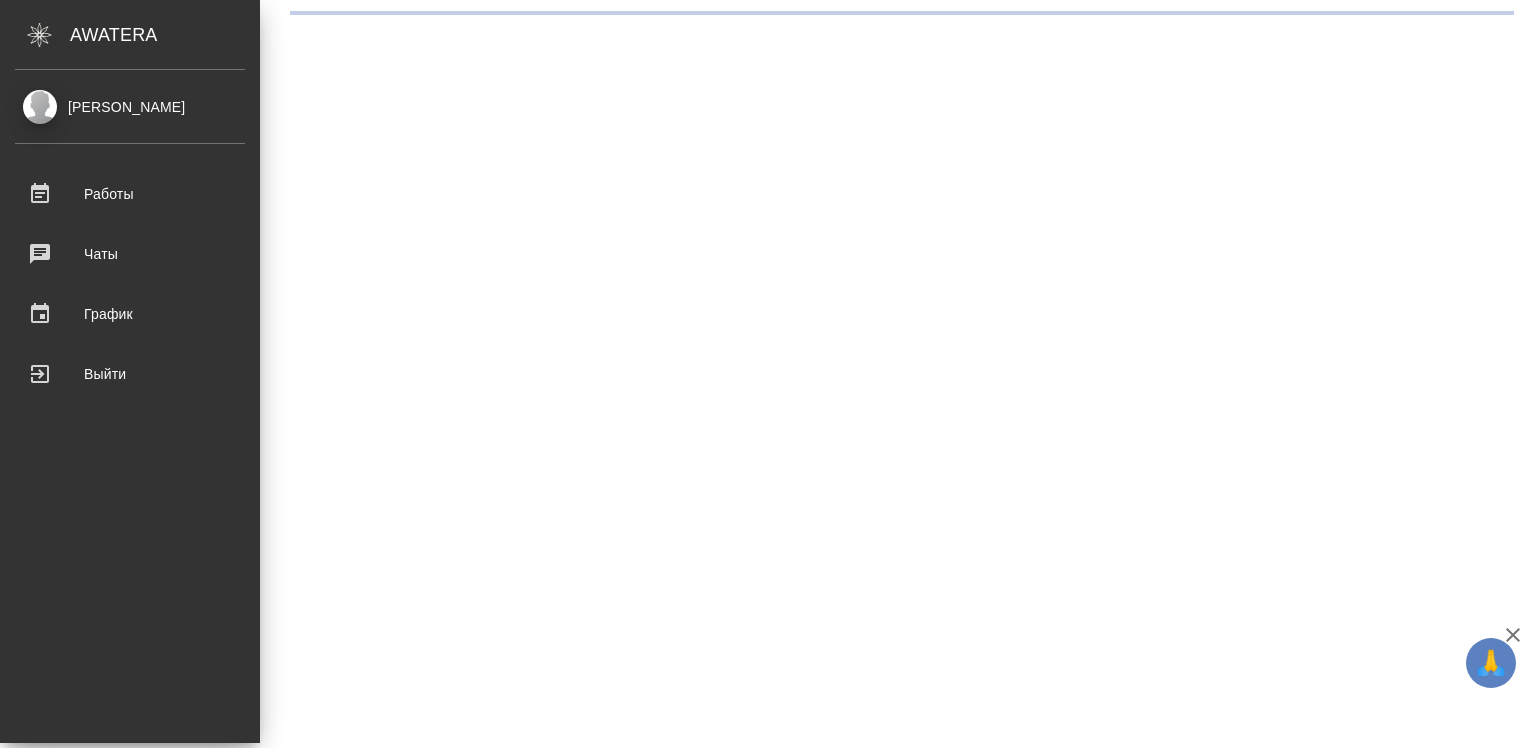 scroll, scrollTop: 0, scrollLeft: 0, axis: both 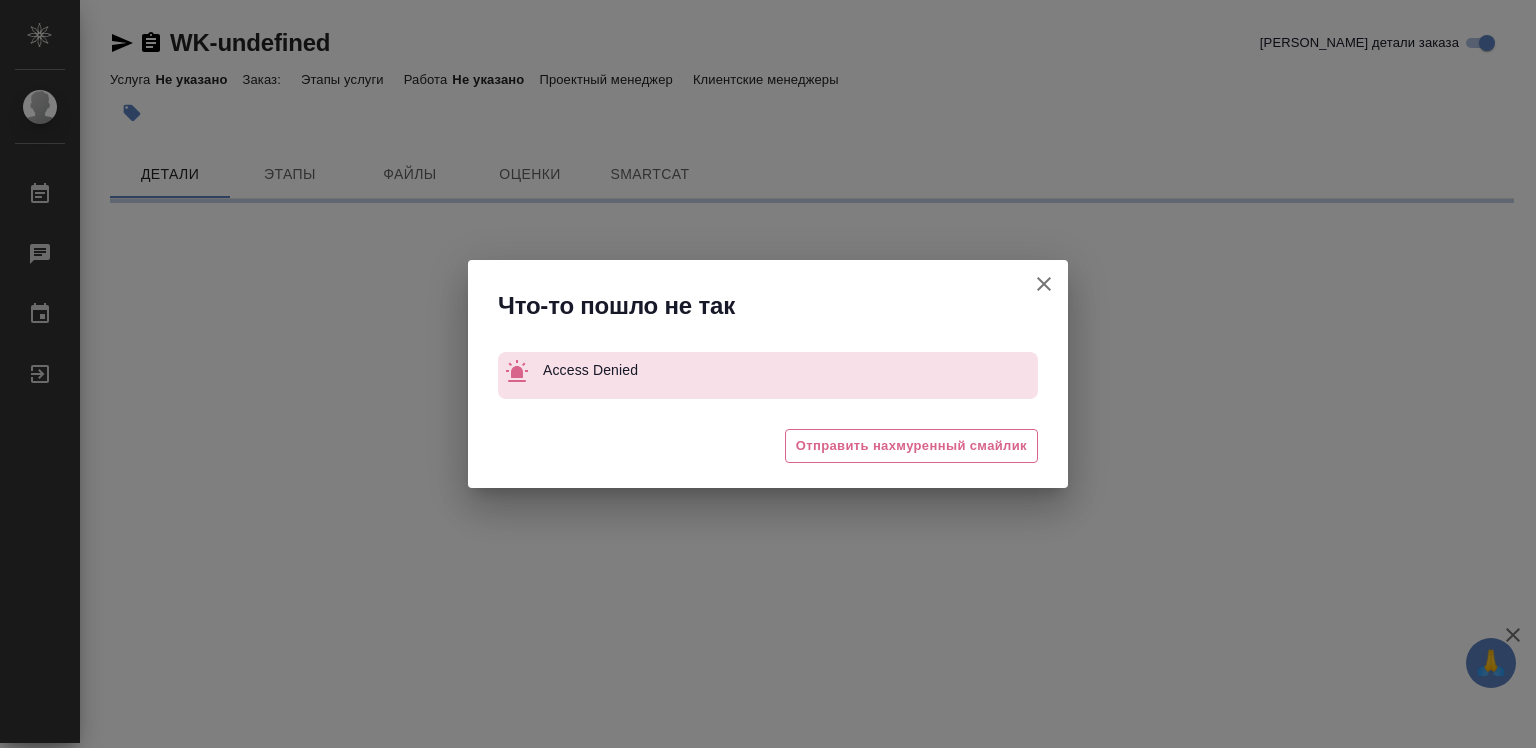 click on "Что-то пошло не так Access Denied 😒 Отправить нахмуренный смайлик" at bounding box center [768, 374] 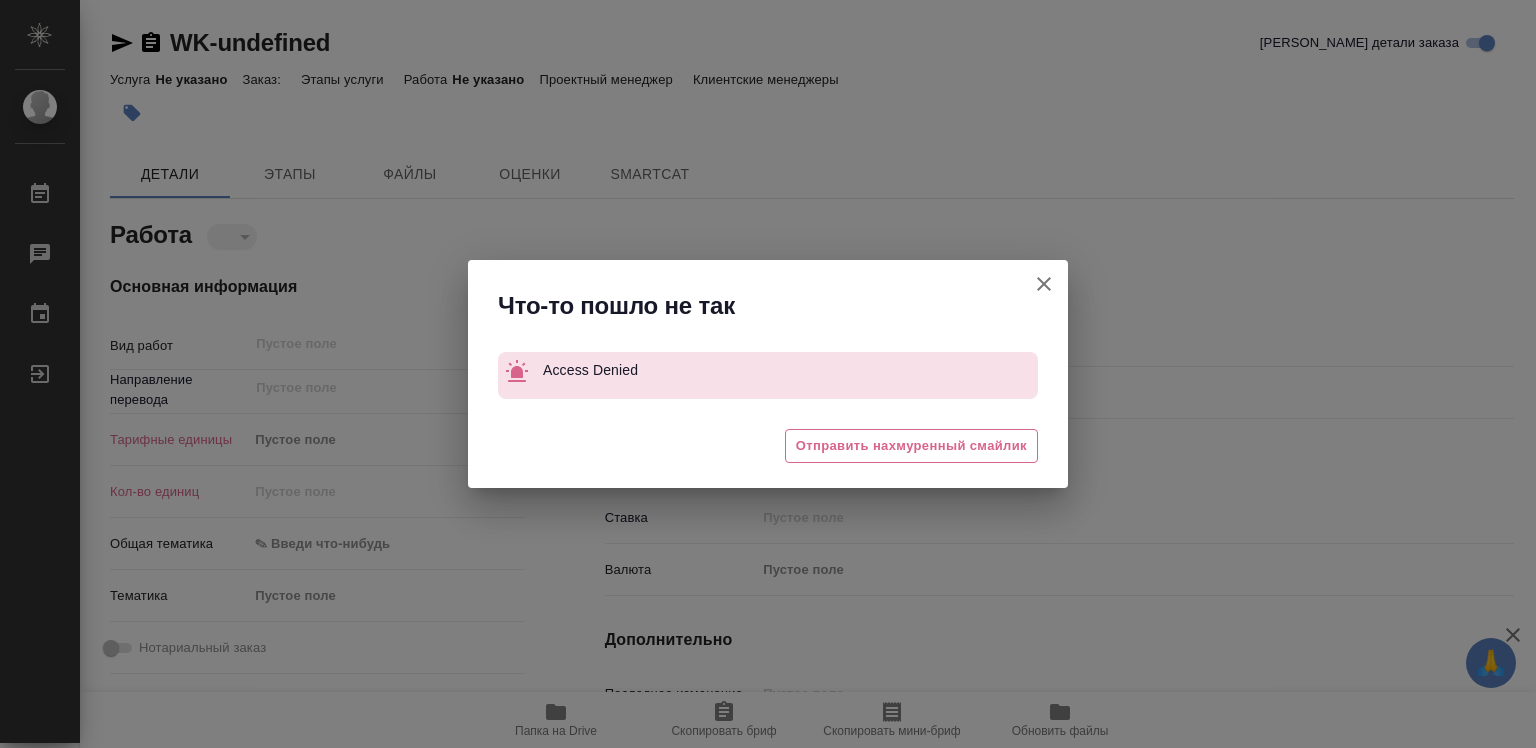 type on "x" 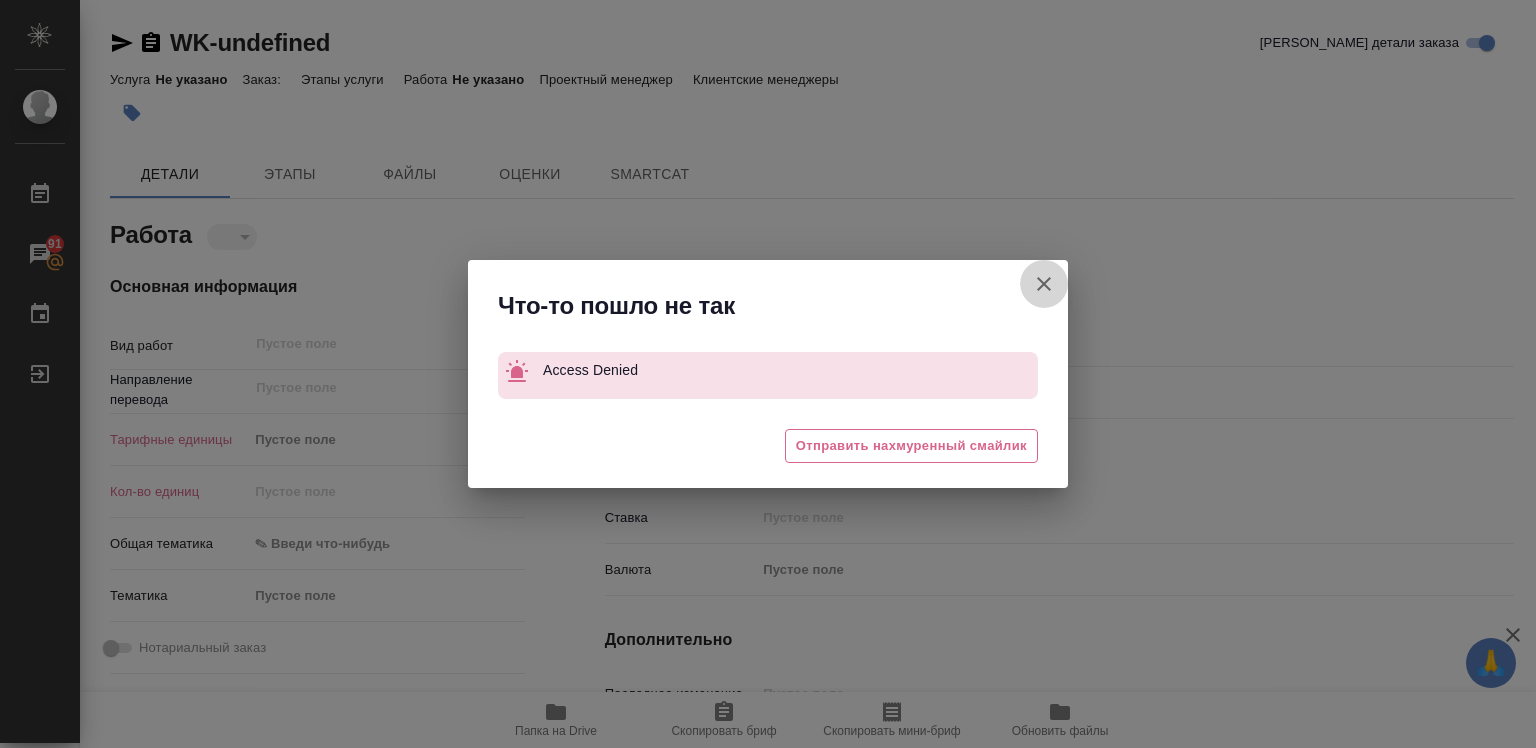 click 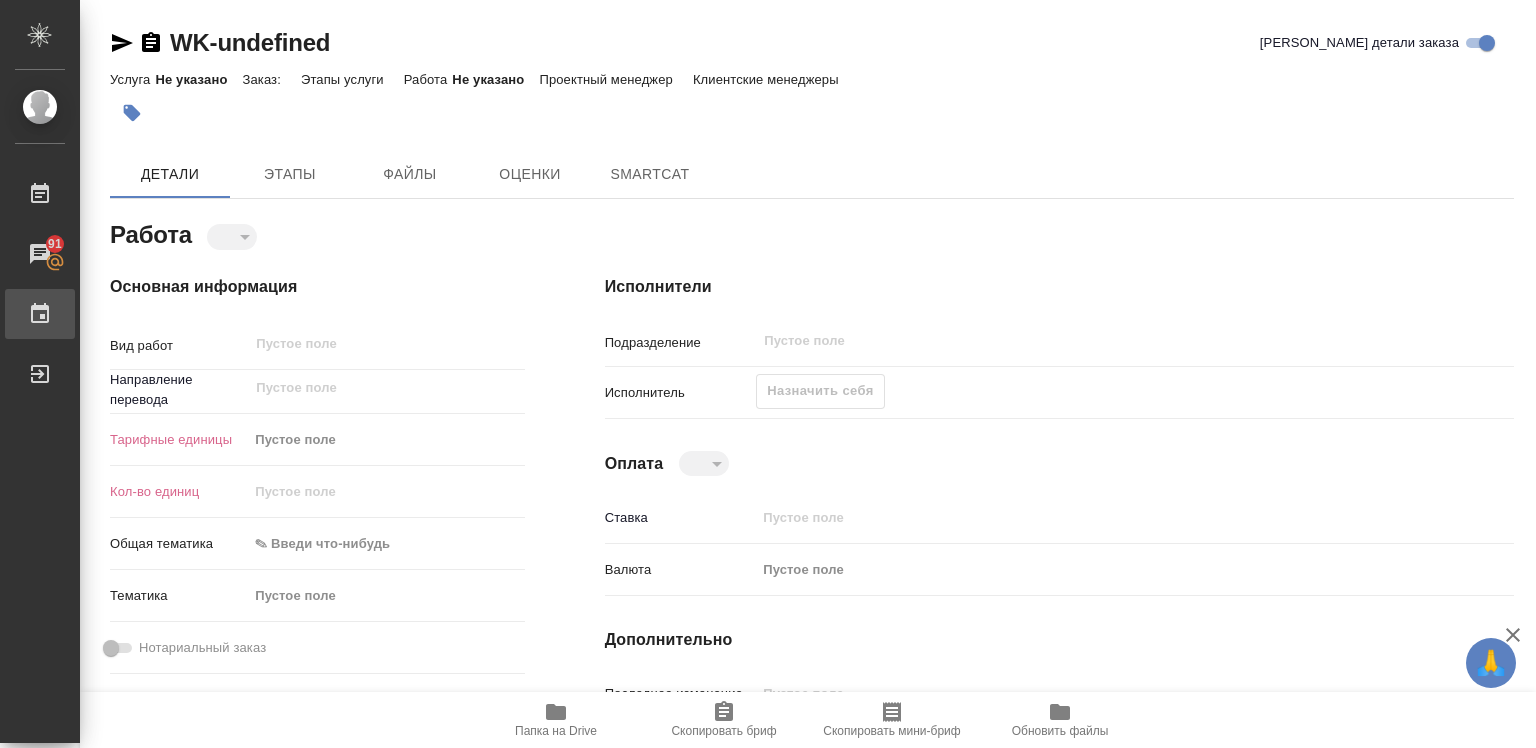 type on "x" 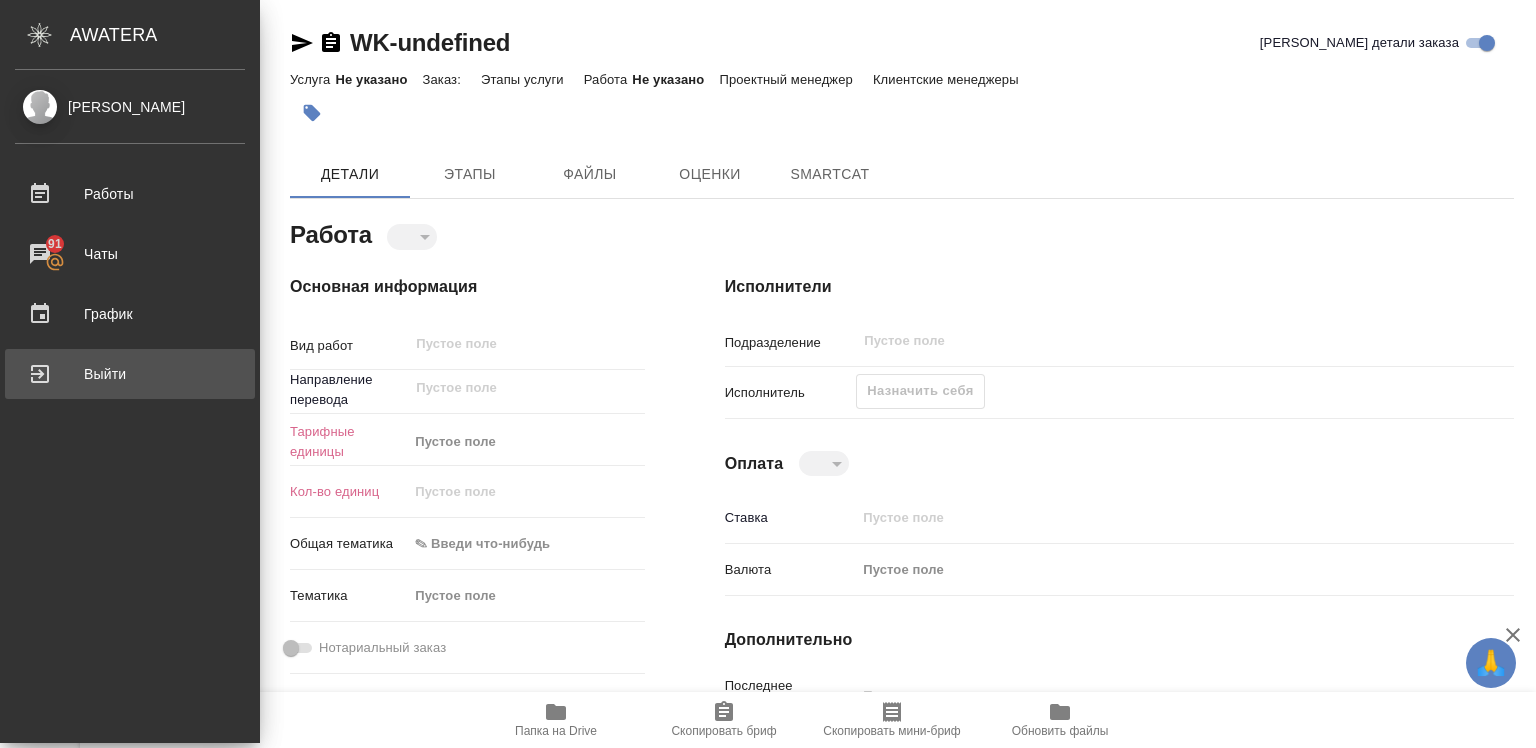 type on "x" 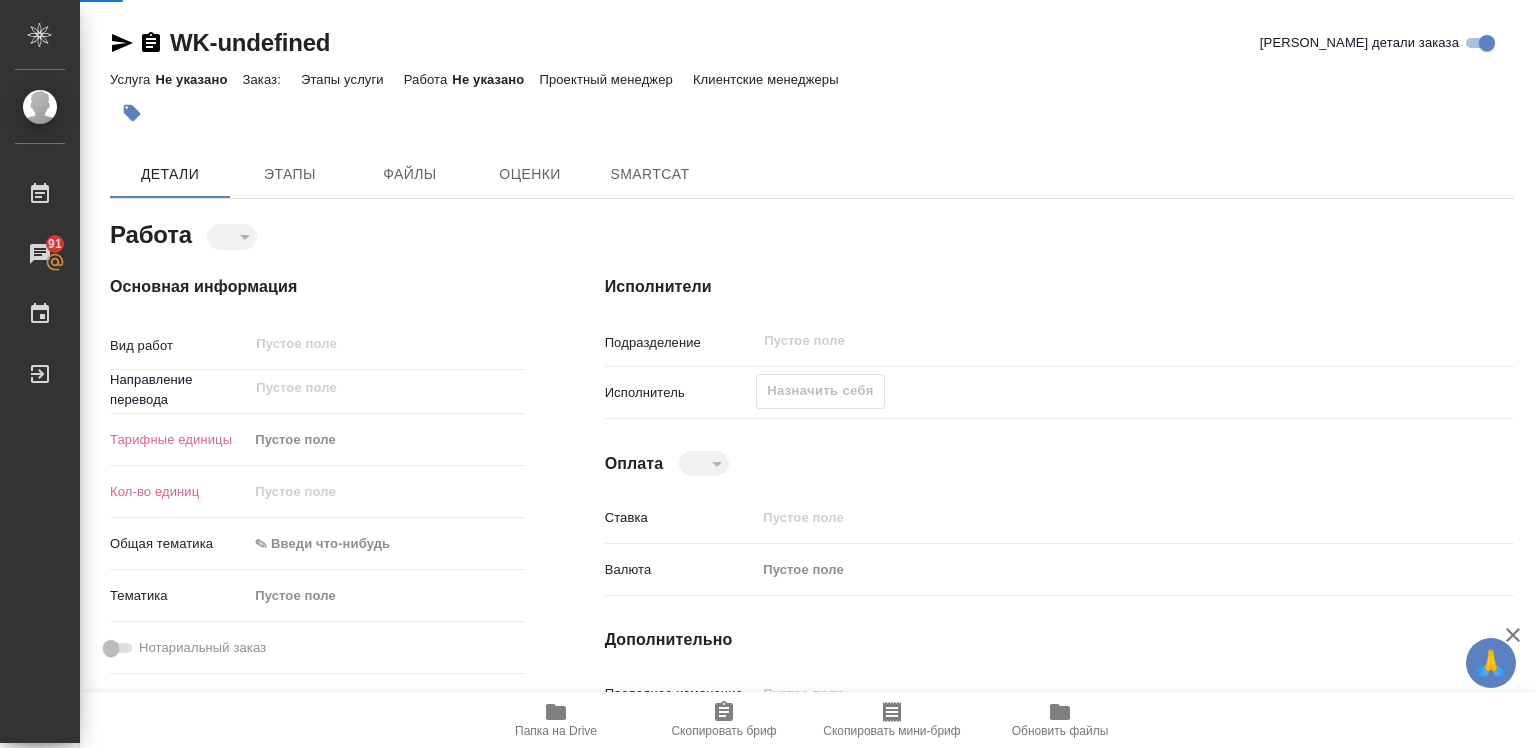 type on "x" 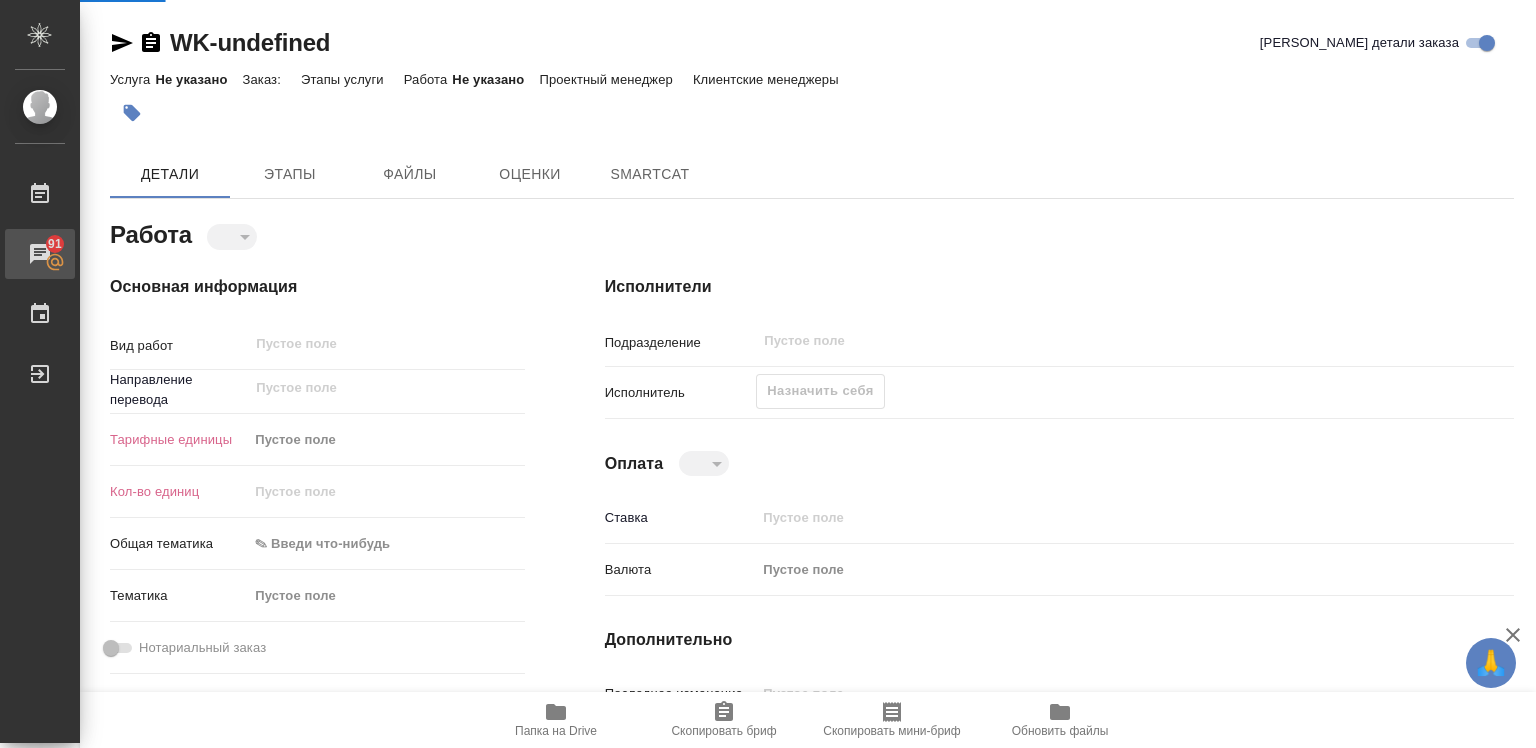 type on "x" 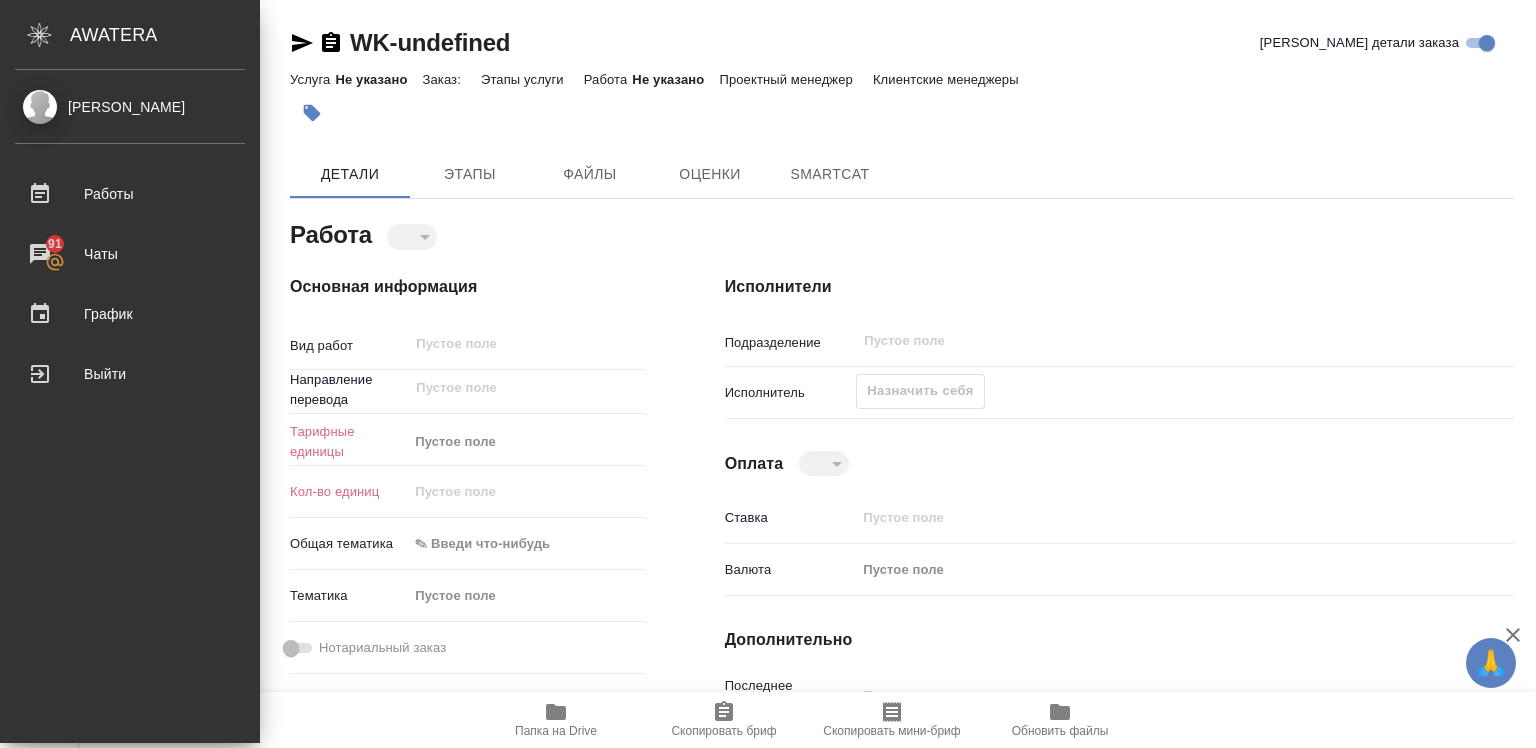 type on "x" 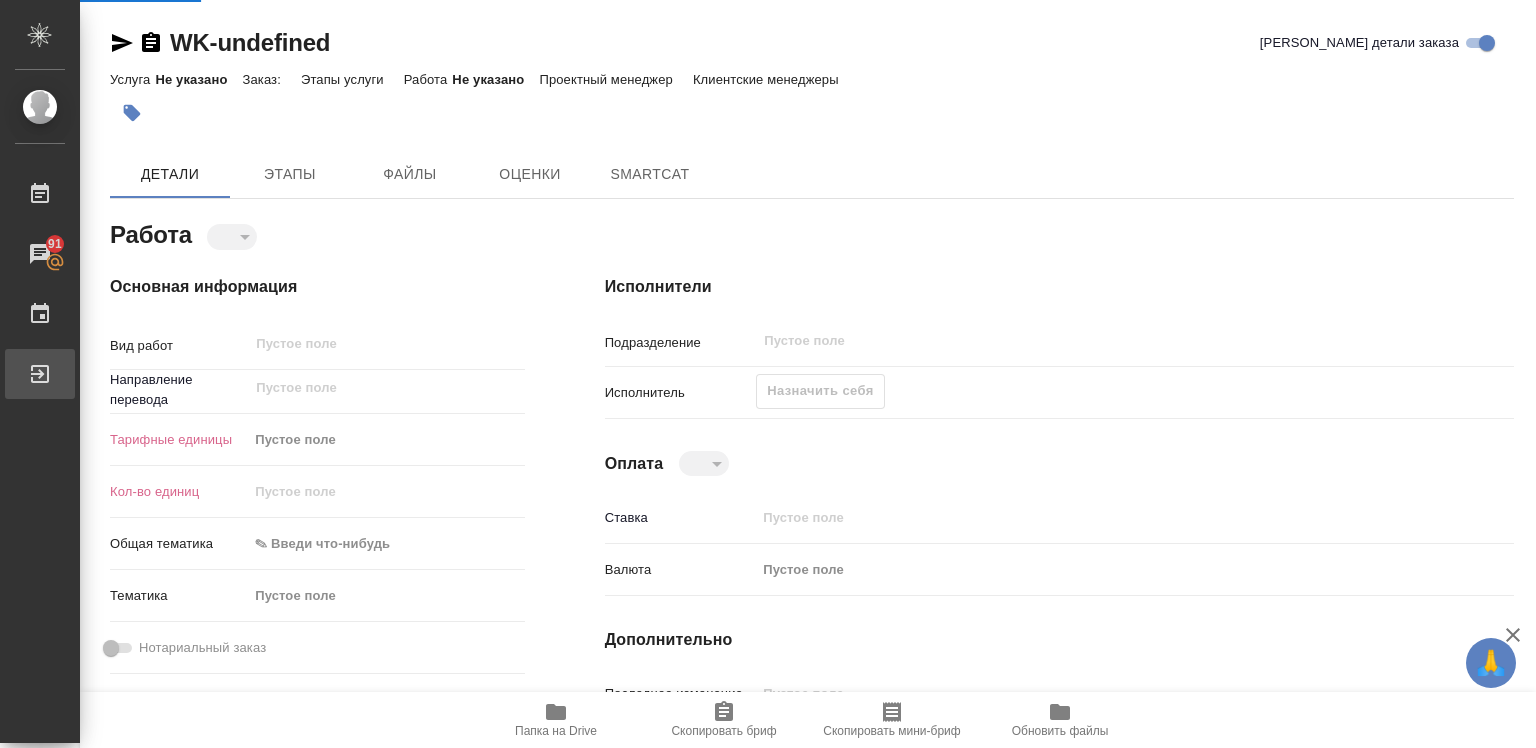 type on "x" 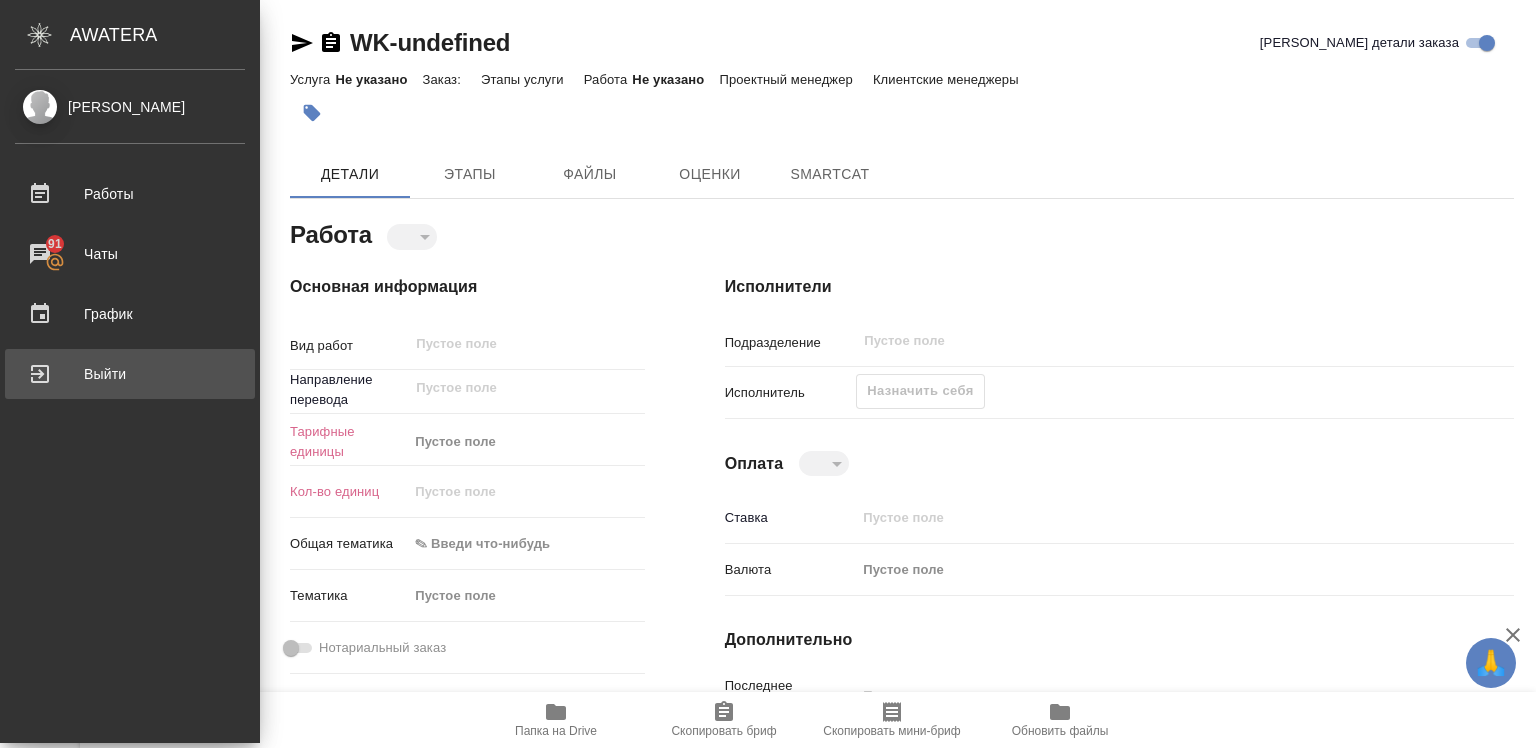 click on "Выйти" at bounding box center [130, 374] 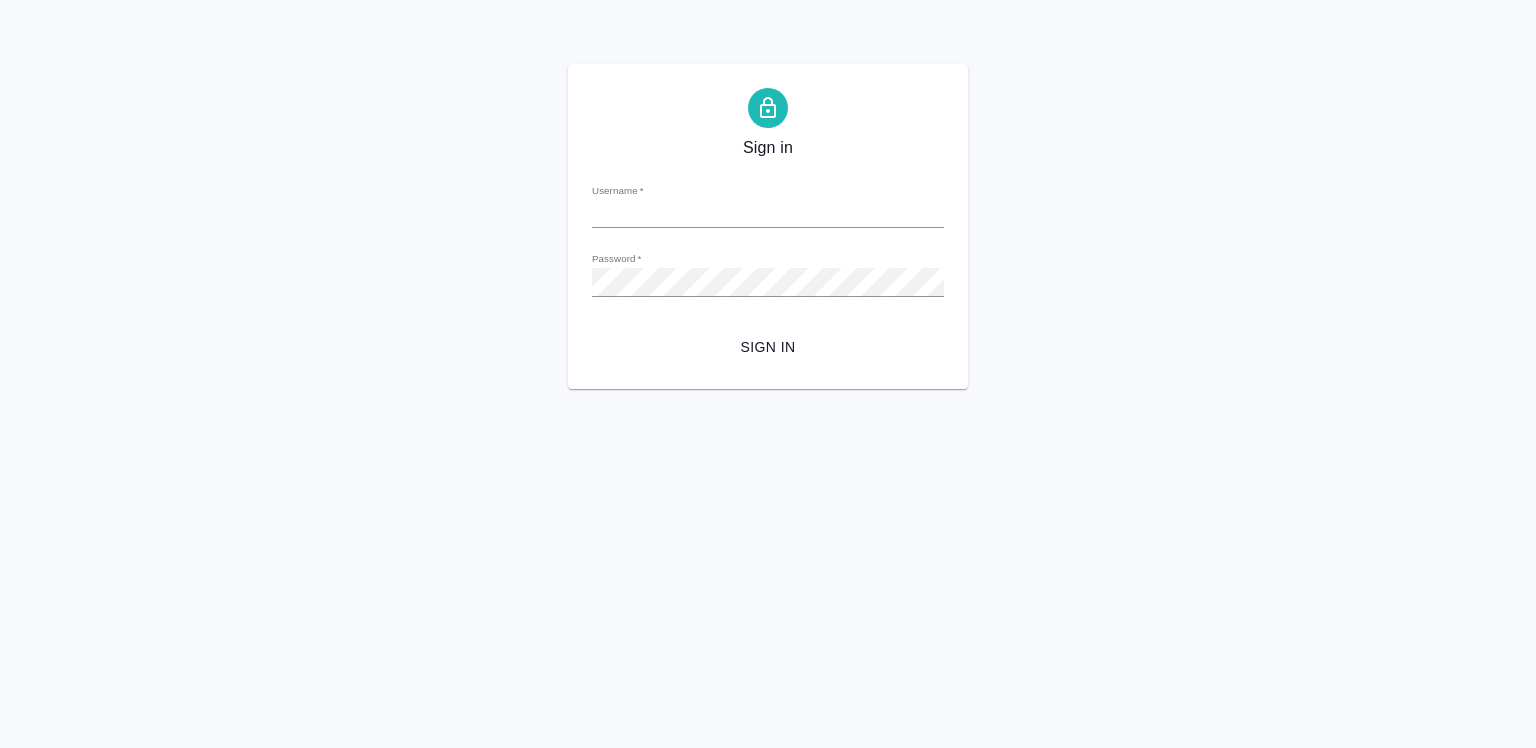 scroll, scrollTop: 0, scrollLeft: 0, axis: both 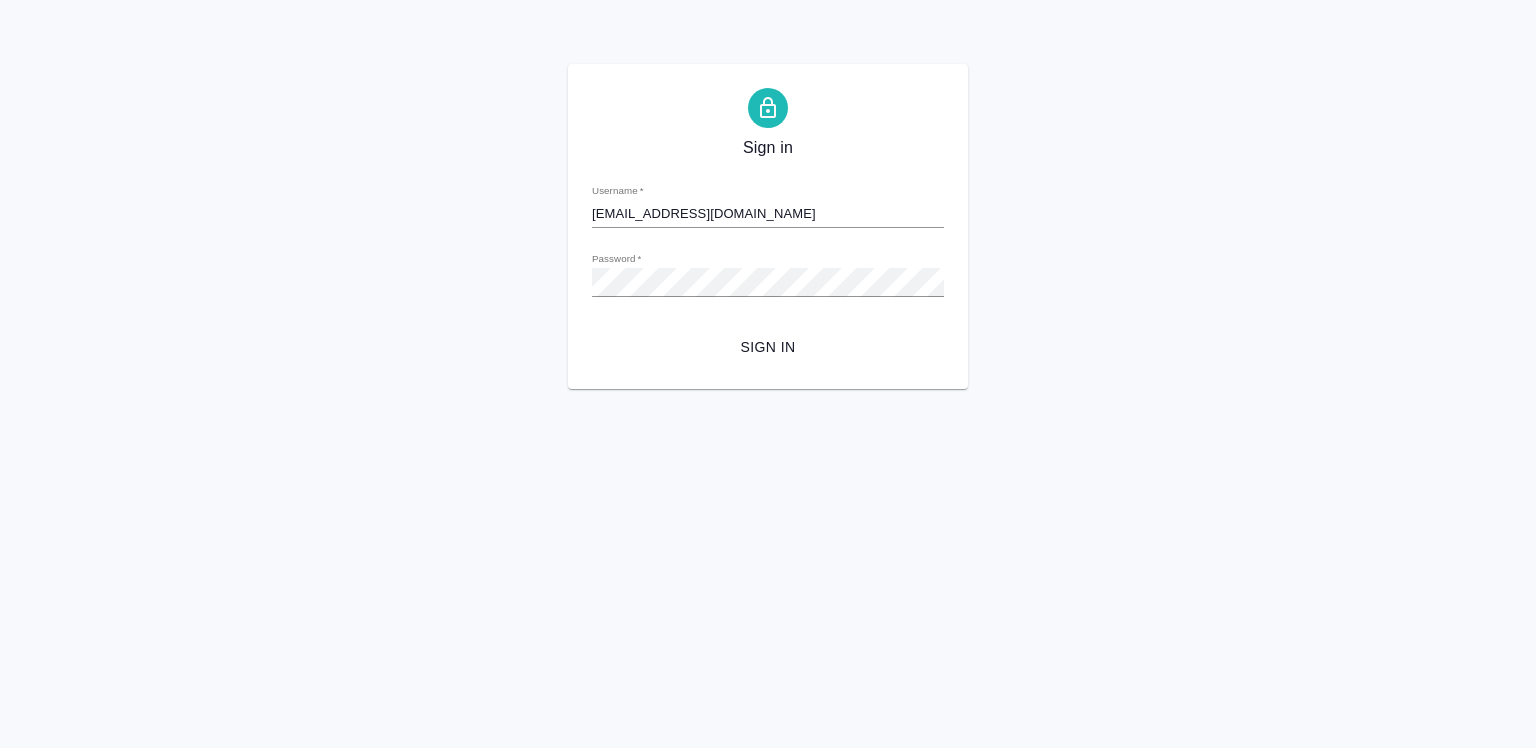 click on "Sign in" at bounding box center [768, 347] 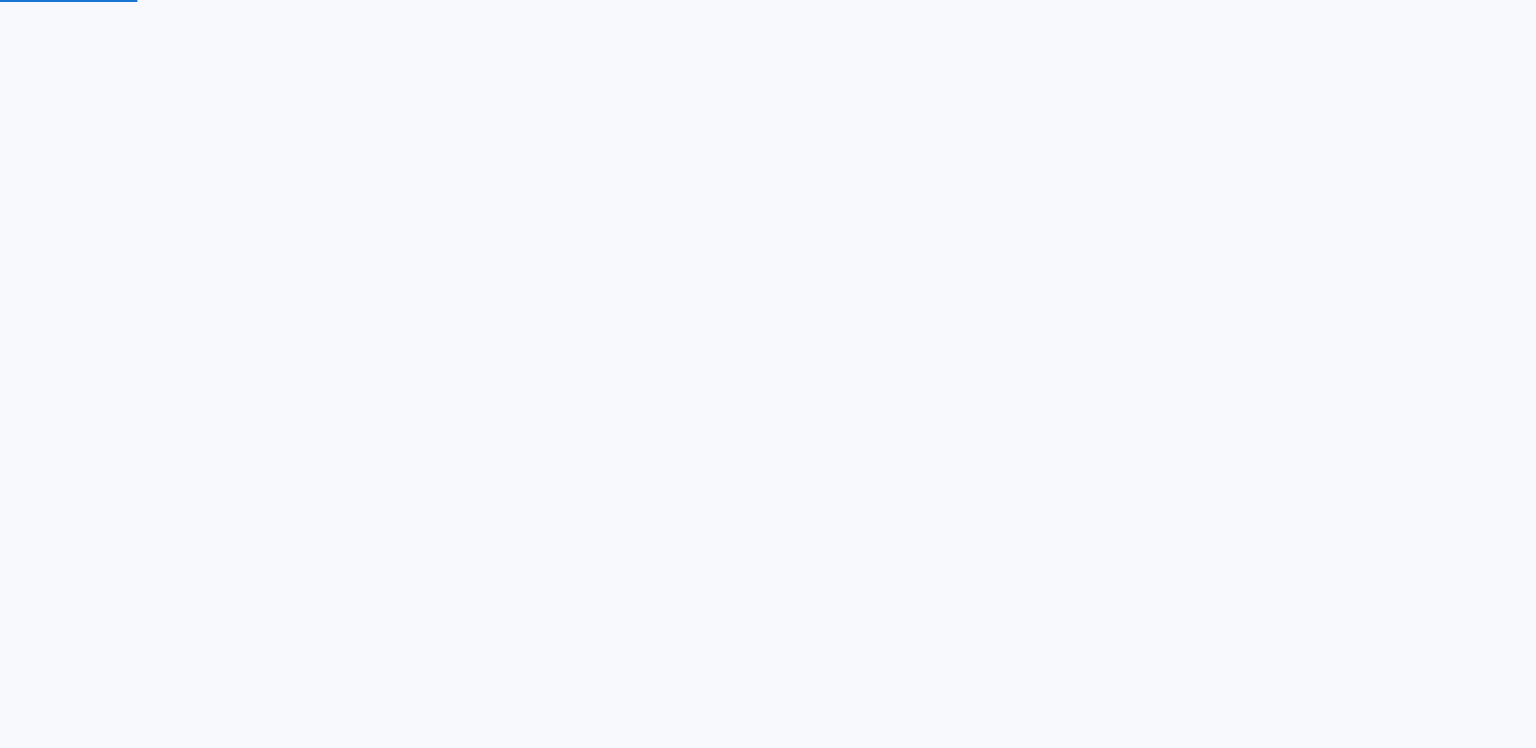 scroll, scrollTop: 0, scrollLeft: 0, axis: both 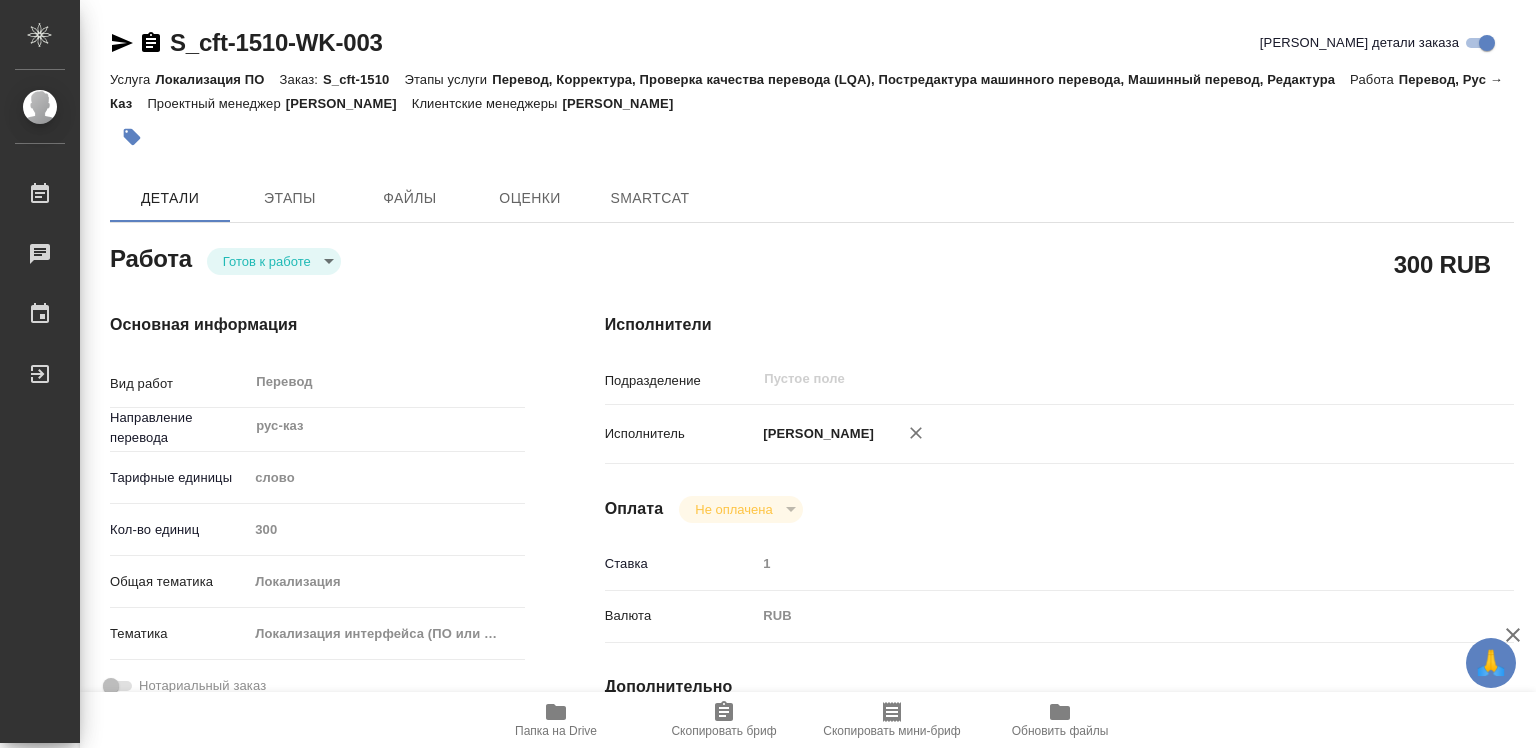 type on "x" 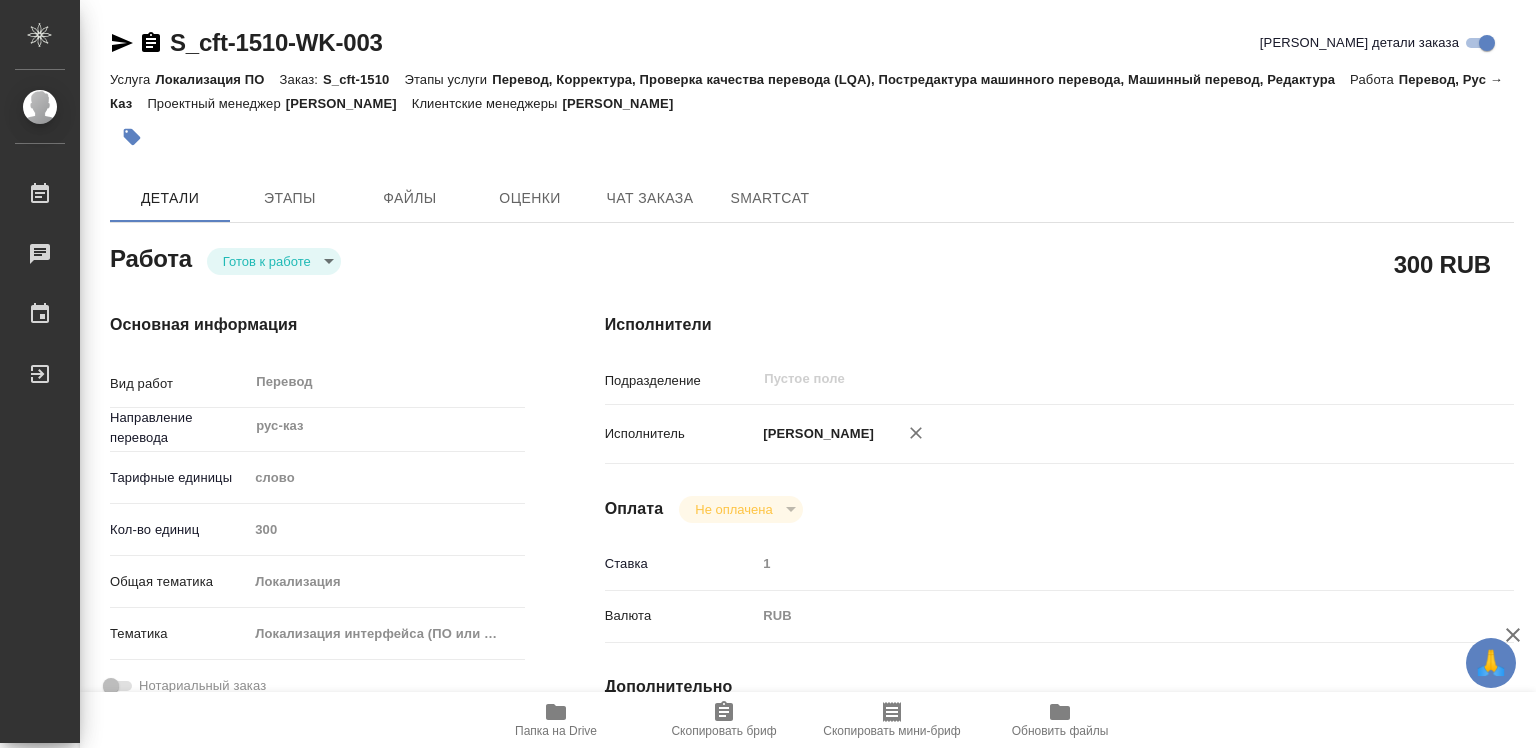 type on "x" 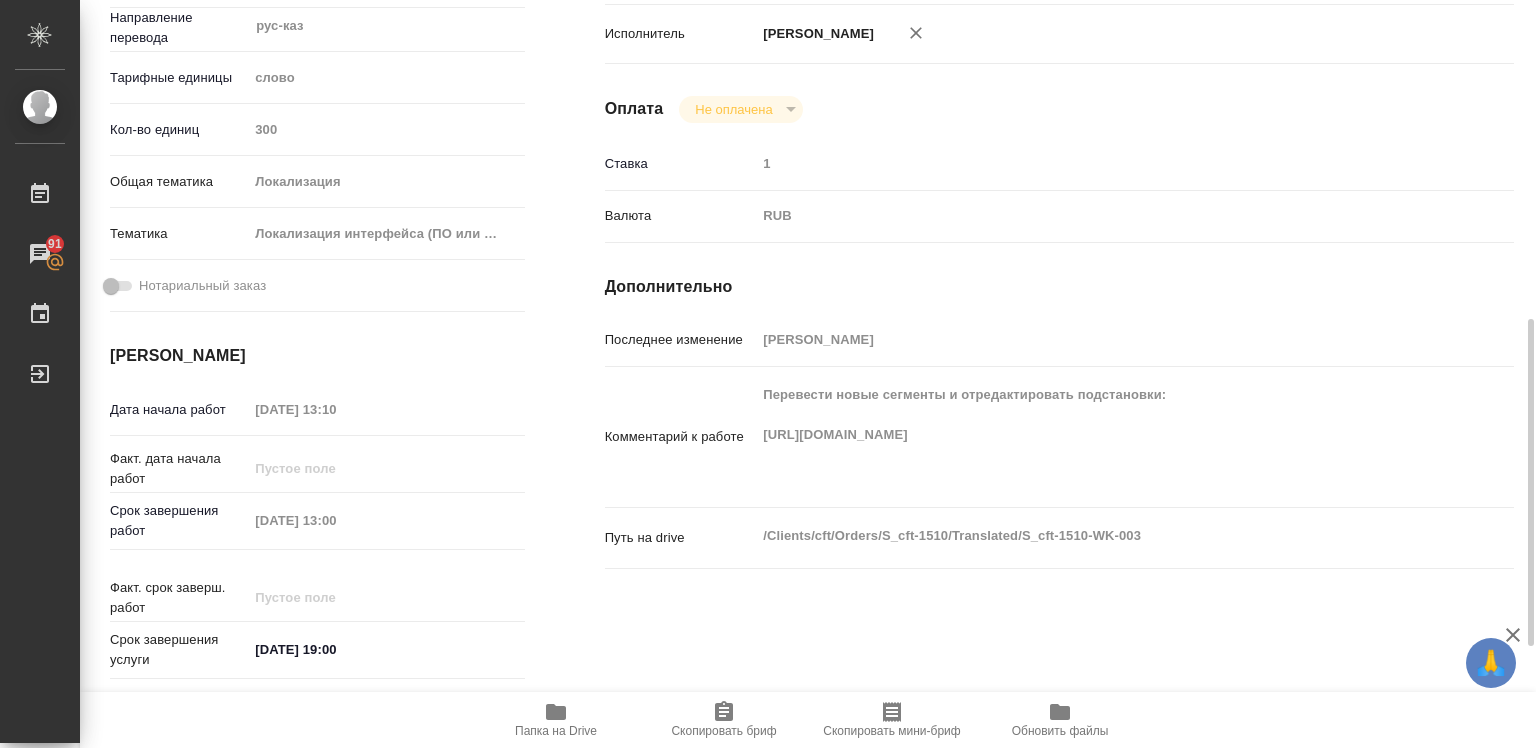 scroll, scrollTop: 500, scrollLeft: 0, axis: vertical 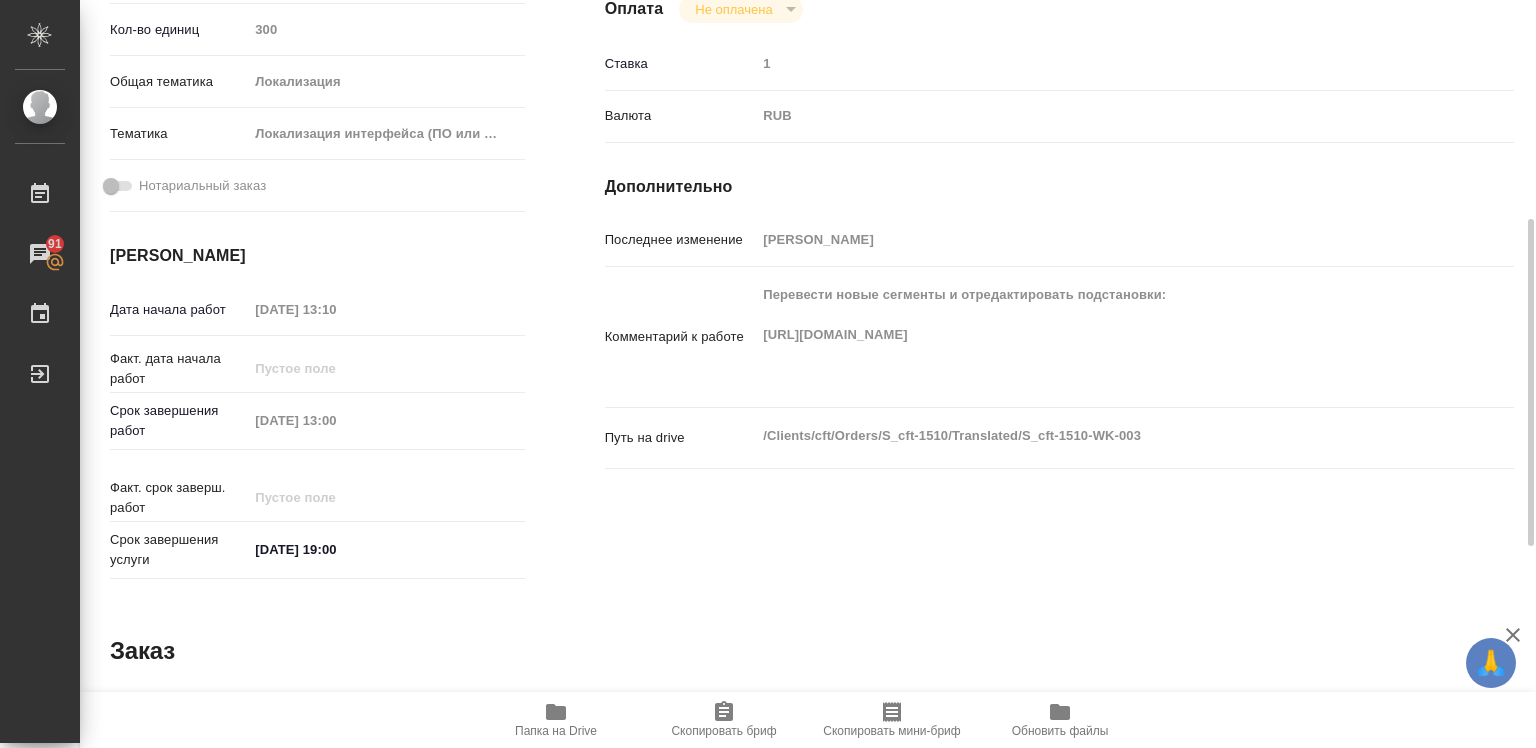 type on "x" 